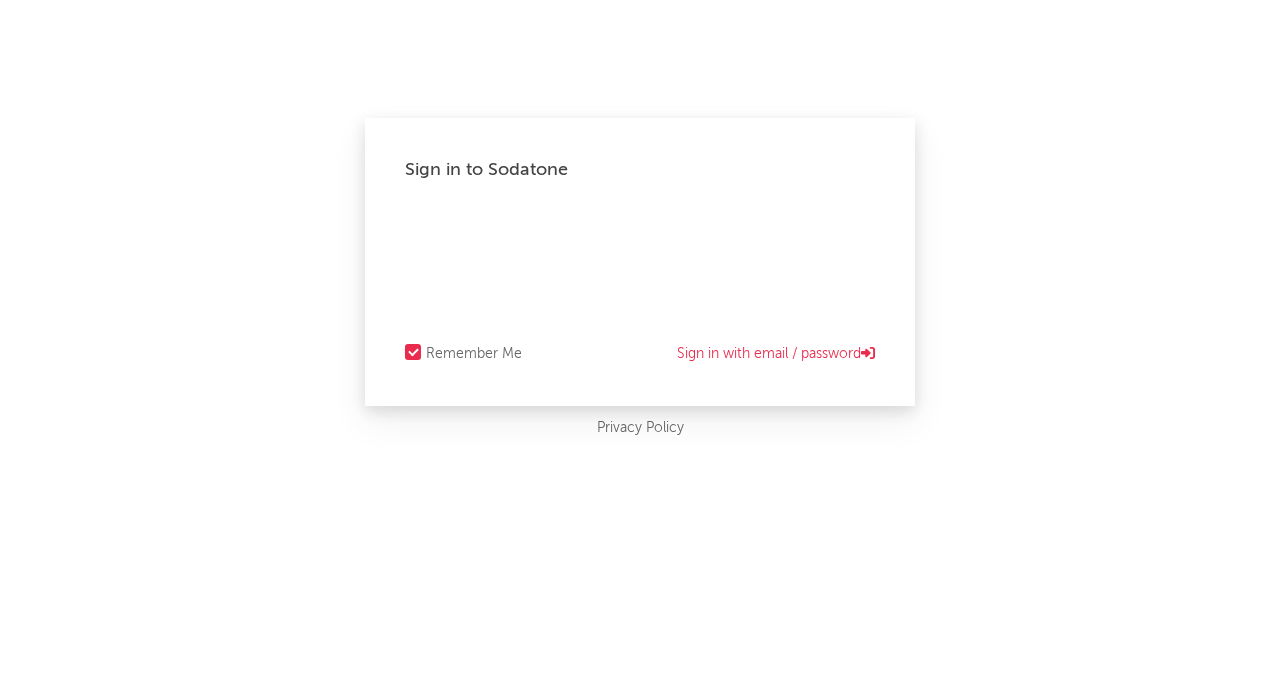 scroll, scrollTop: 0, scrollLeft: 0, axis: both 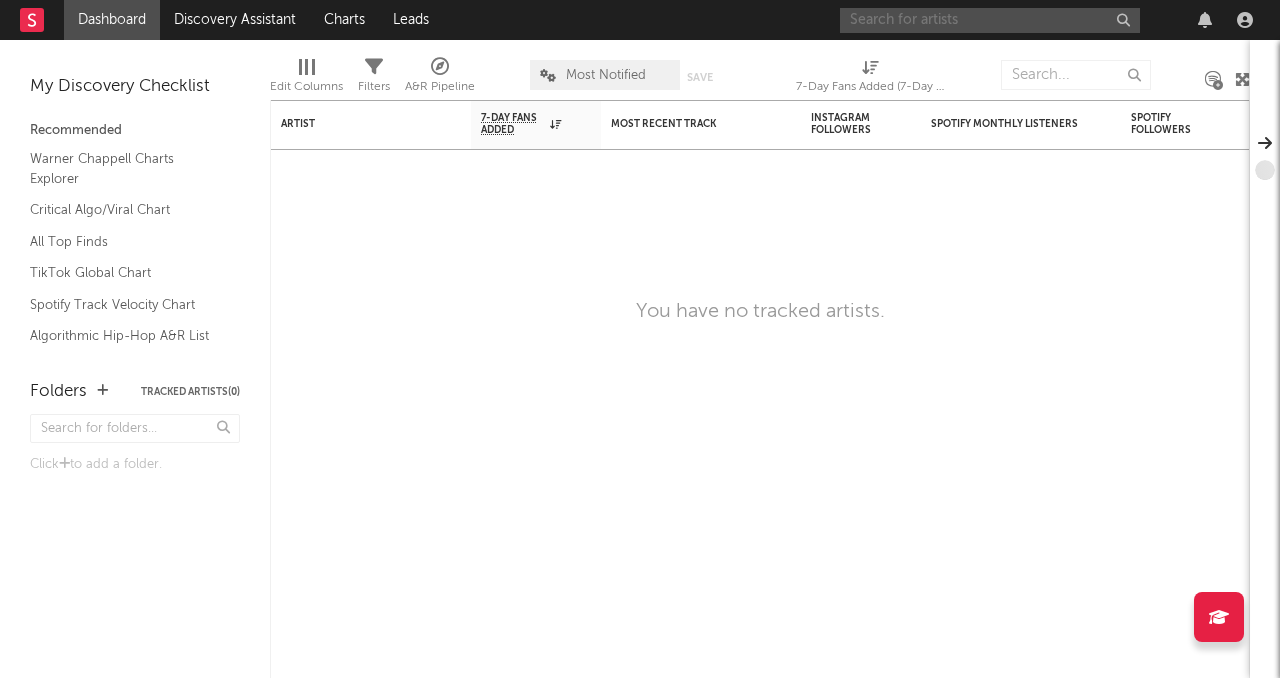 click at bounding box center [990, 20] 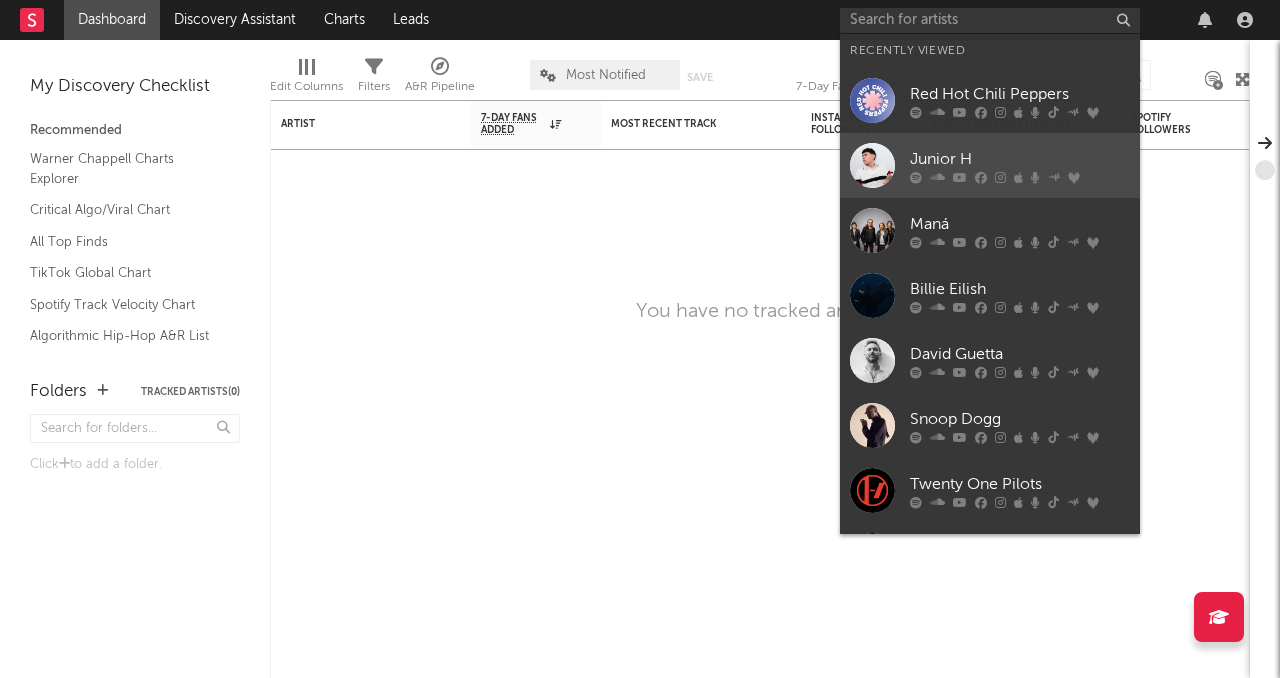 click at bounding box center (872, 165) 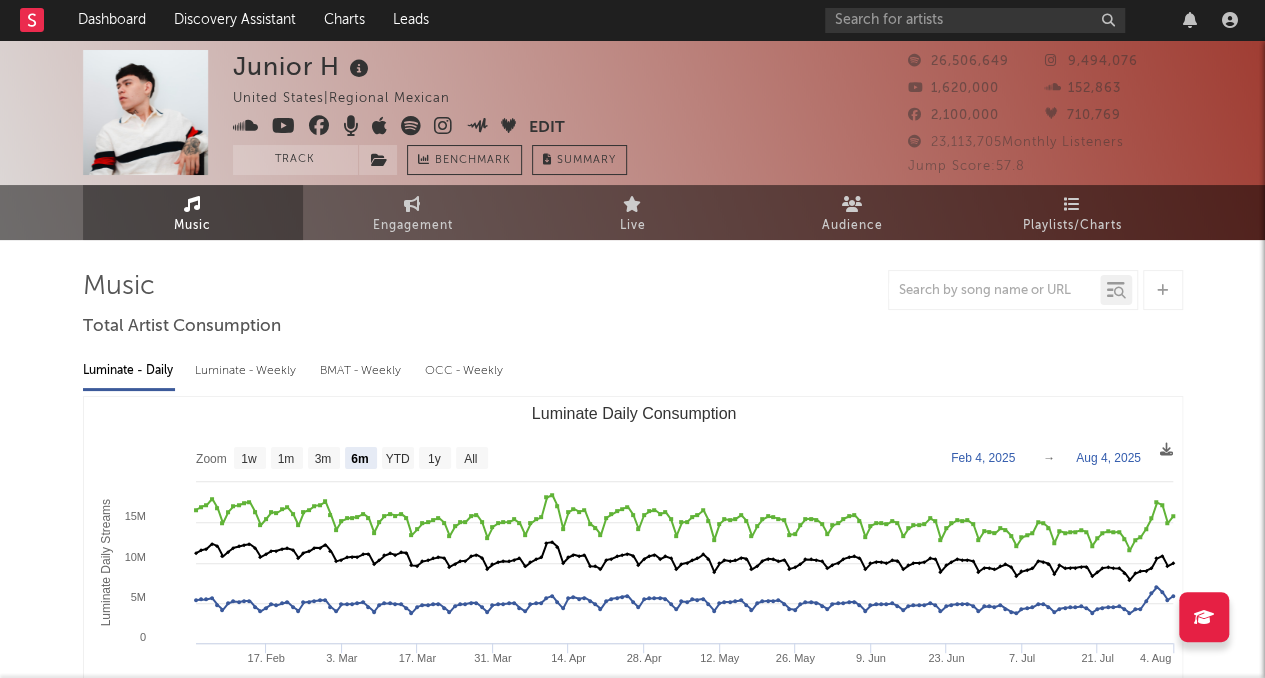 click on "Jump Score: [SCORE]" at bounding box center (966, 166) 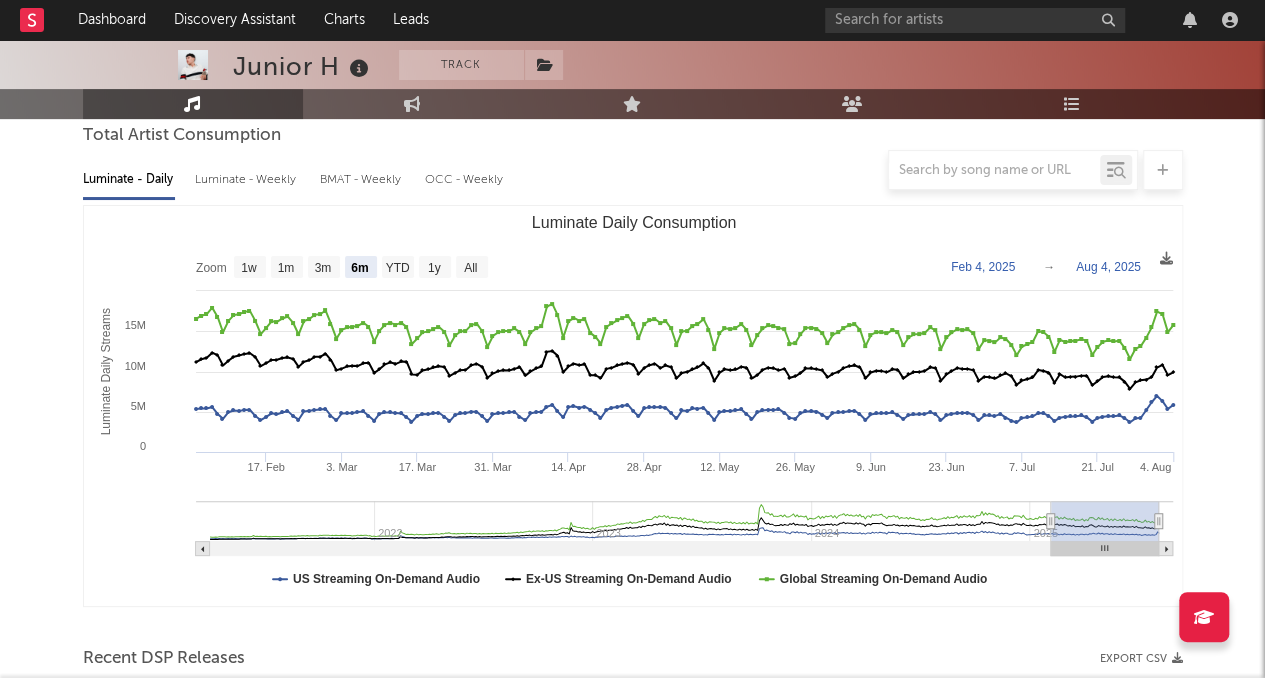 scroll, scrollTop: 192, scrollLeft: 0, axis: vertical 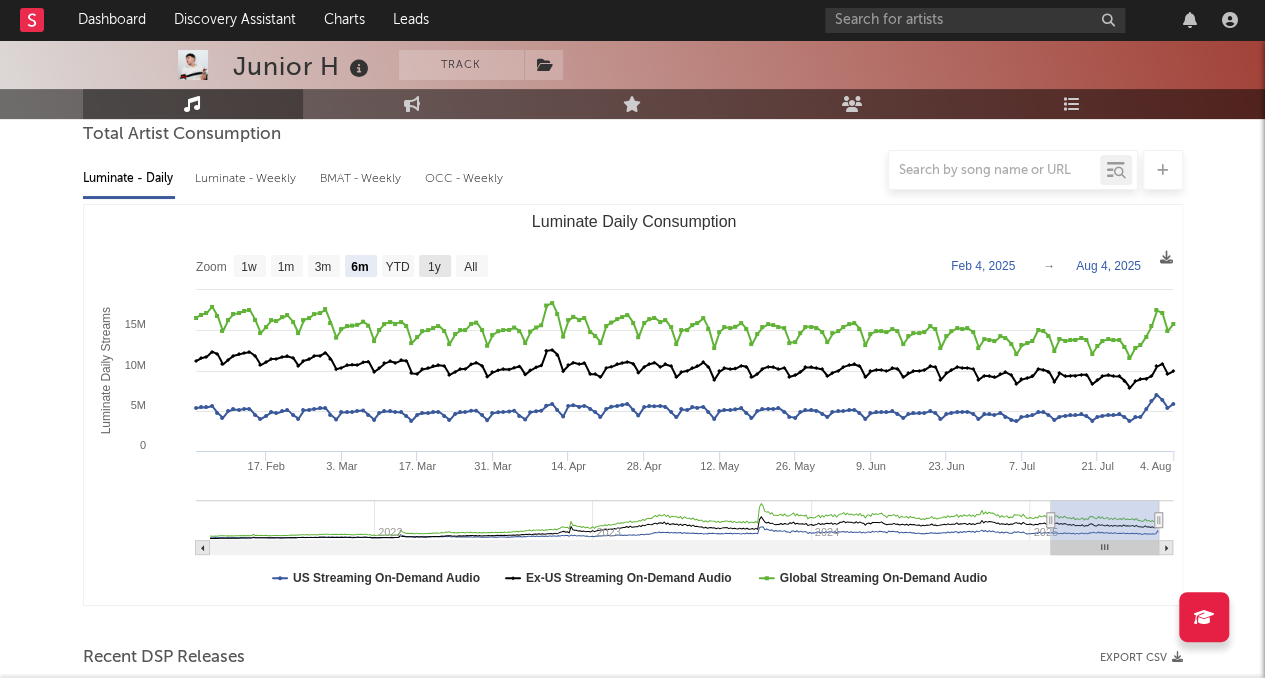 click on "1y" 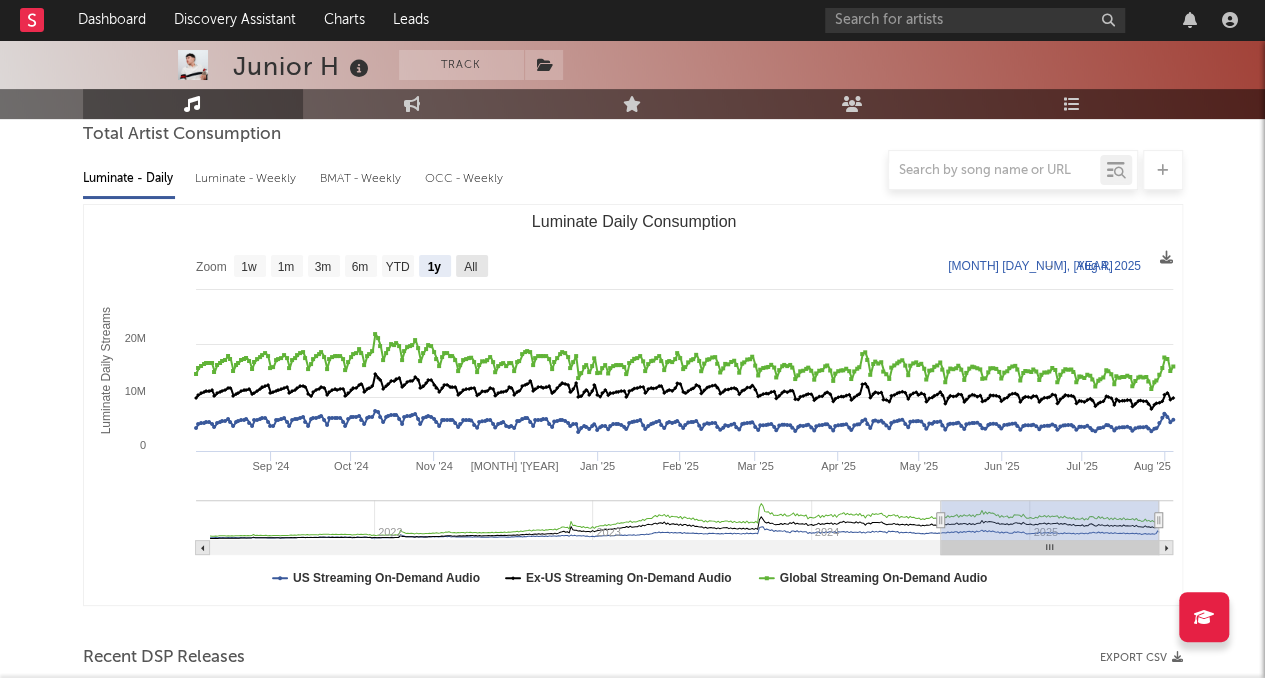 click on "All" 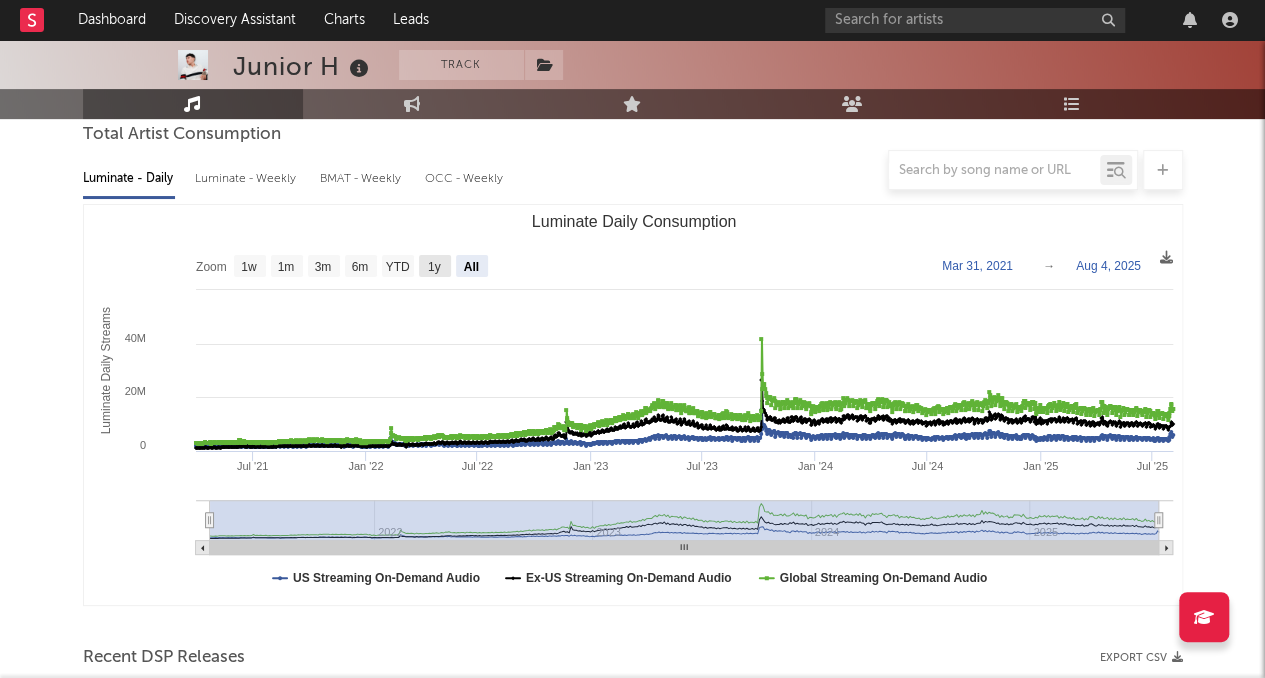 click on "1y" 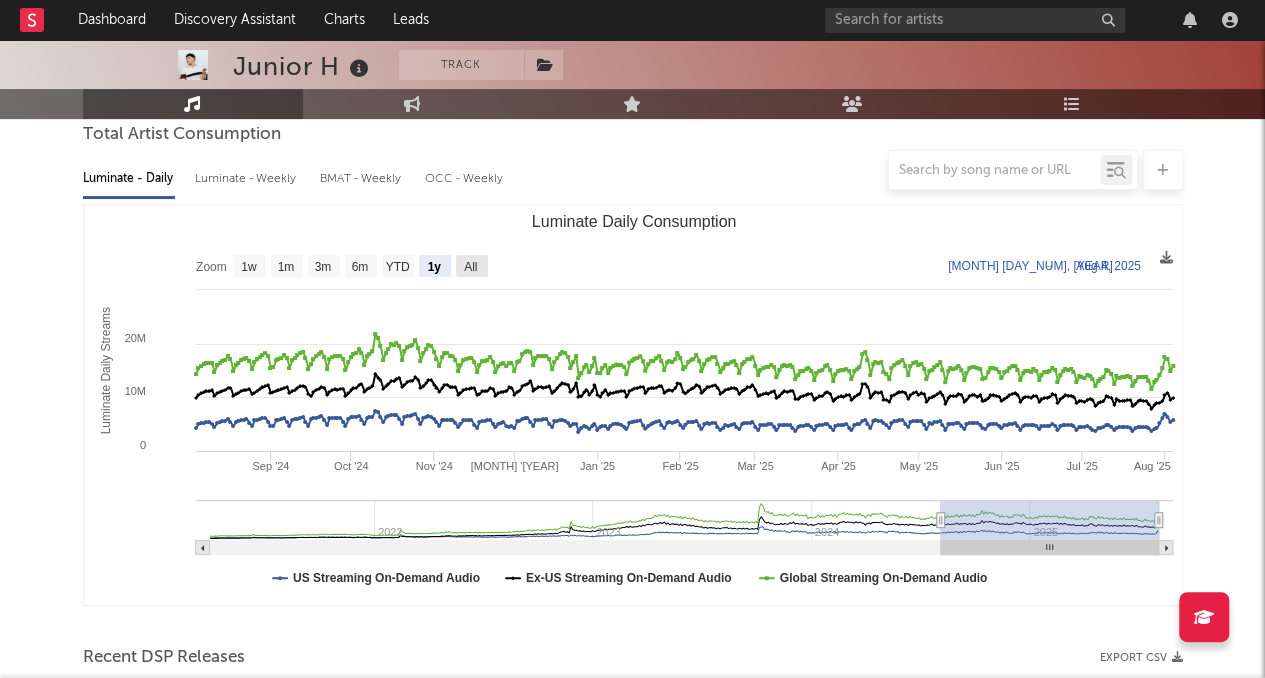click on "All" 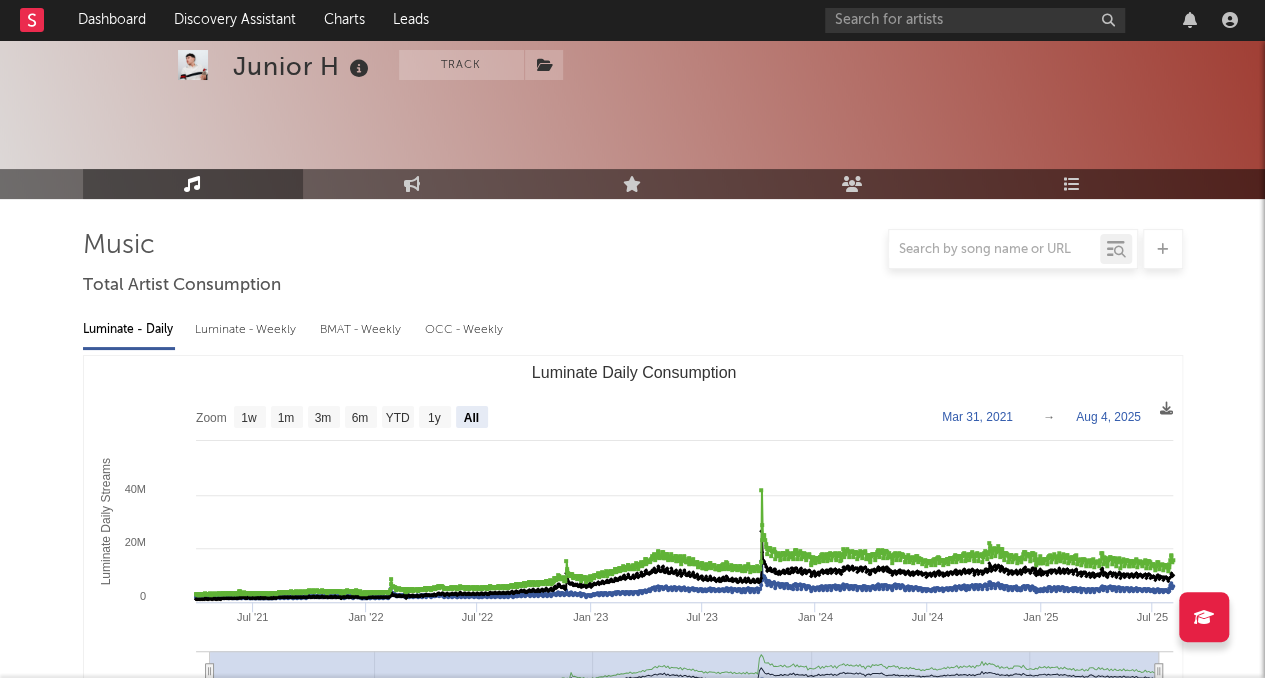 scroll, scrollTop: 0, scrollLeft: 0, axis: both 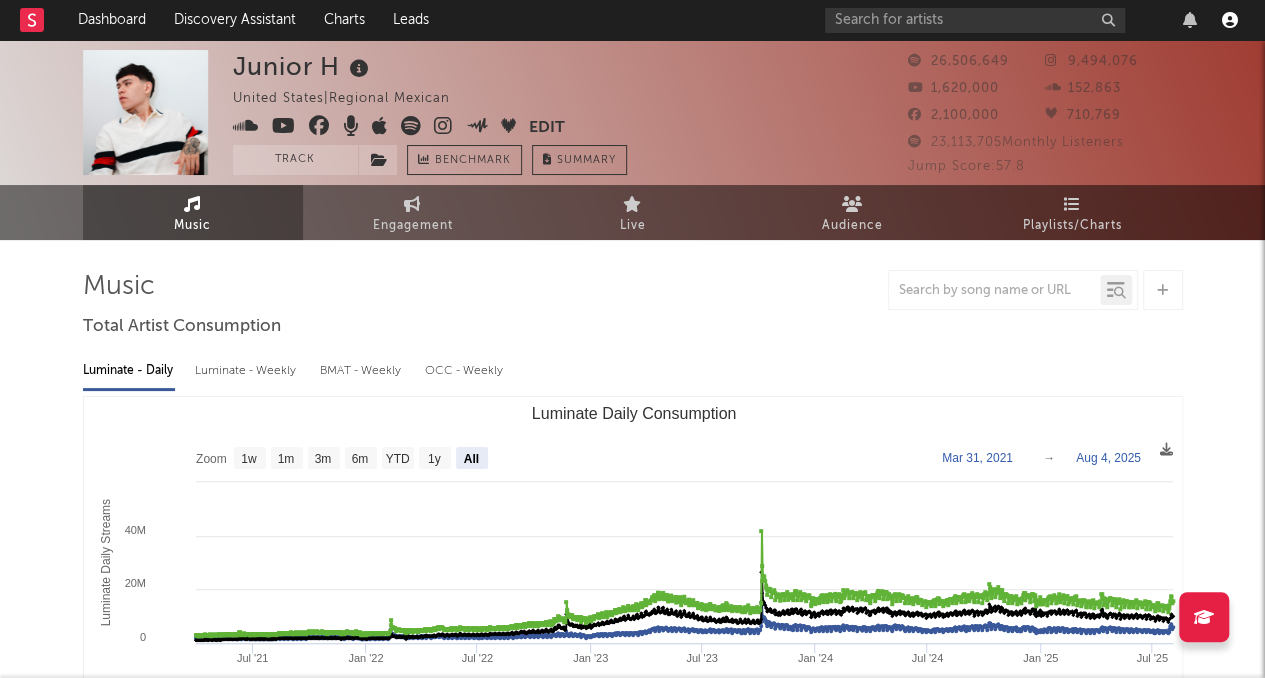 click at bounding box center [1230, 20] 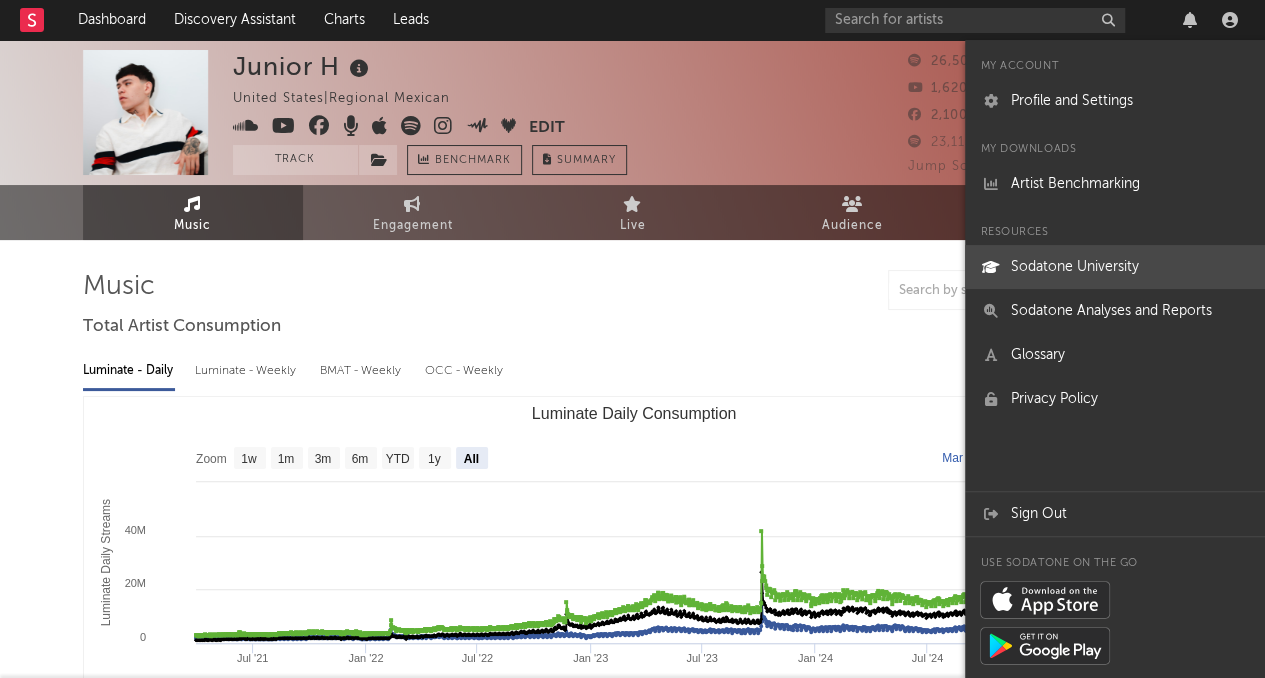 click on "Sodatone University" at bounding box center [1115, 267] 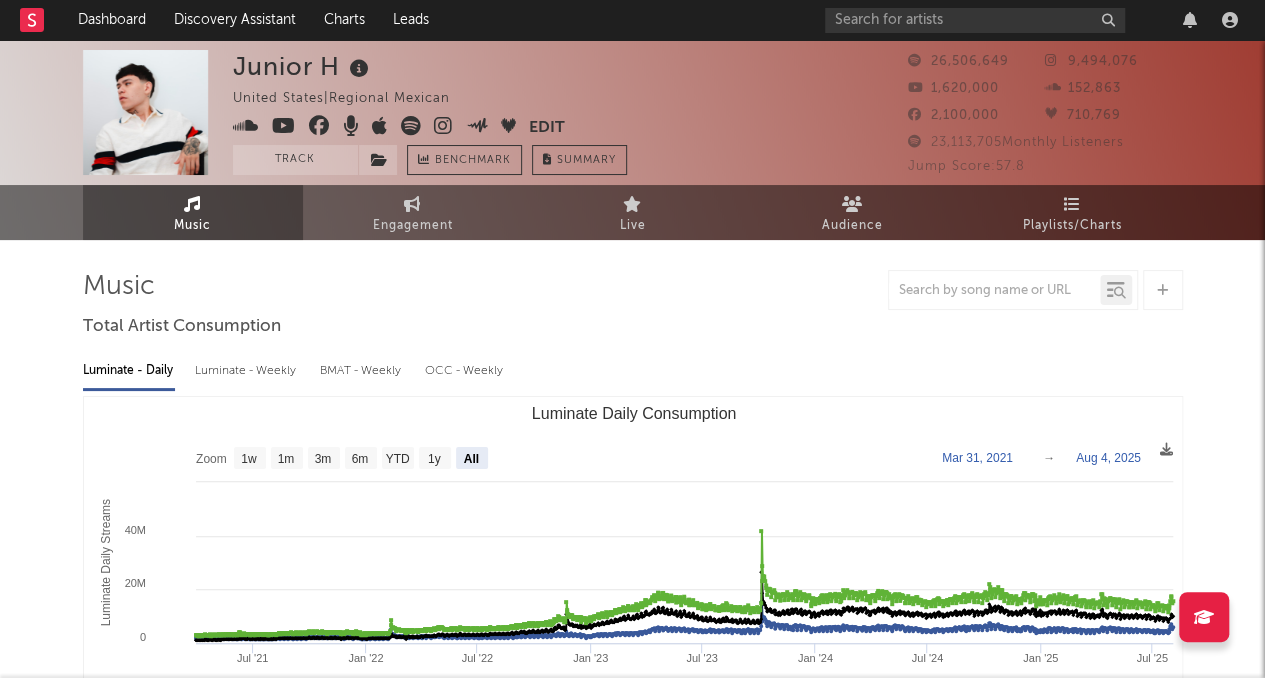 click on "Junior H [COUNTRY] | Regional Mexican Edit Track Benchmark Summary" at bounding box center [558, 112] 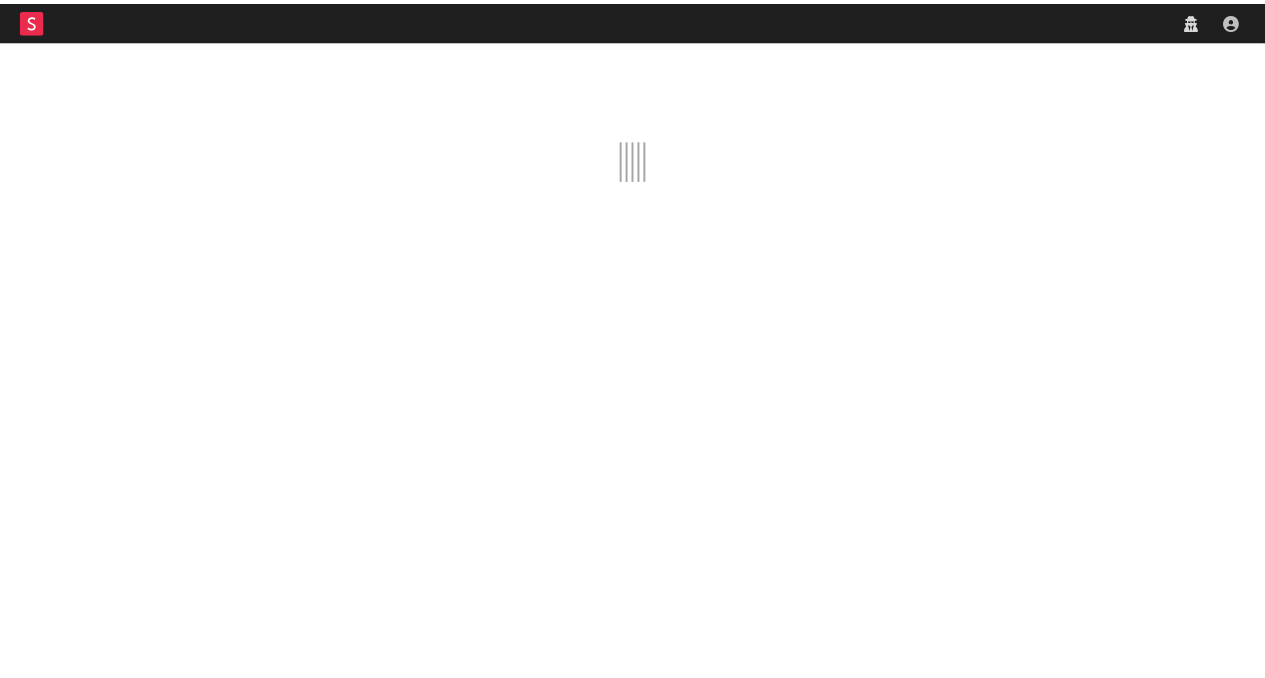scroll, scrollTop: 0, scrollLeft: 0, axis: both 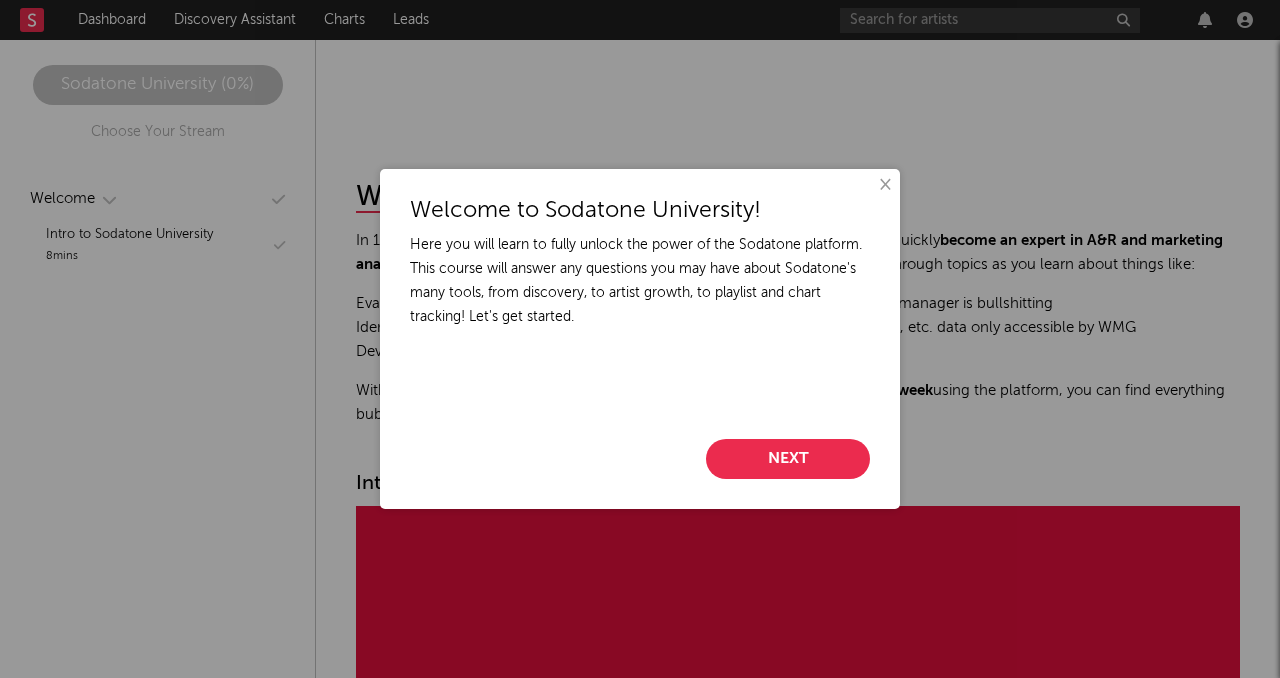 click on "Next" at bounding box center [788, 459] 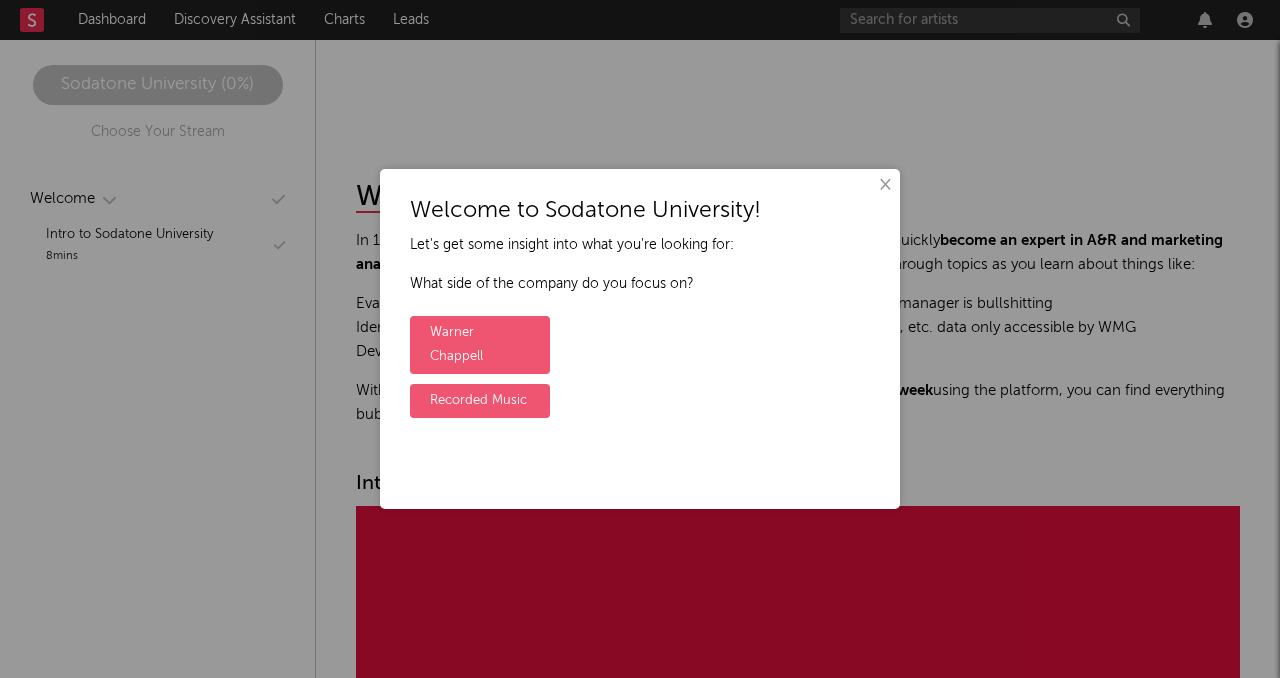 click on "×" at bounding box center (884, 185) 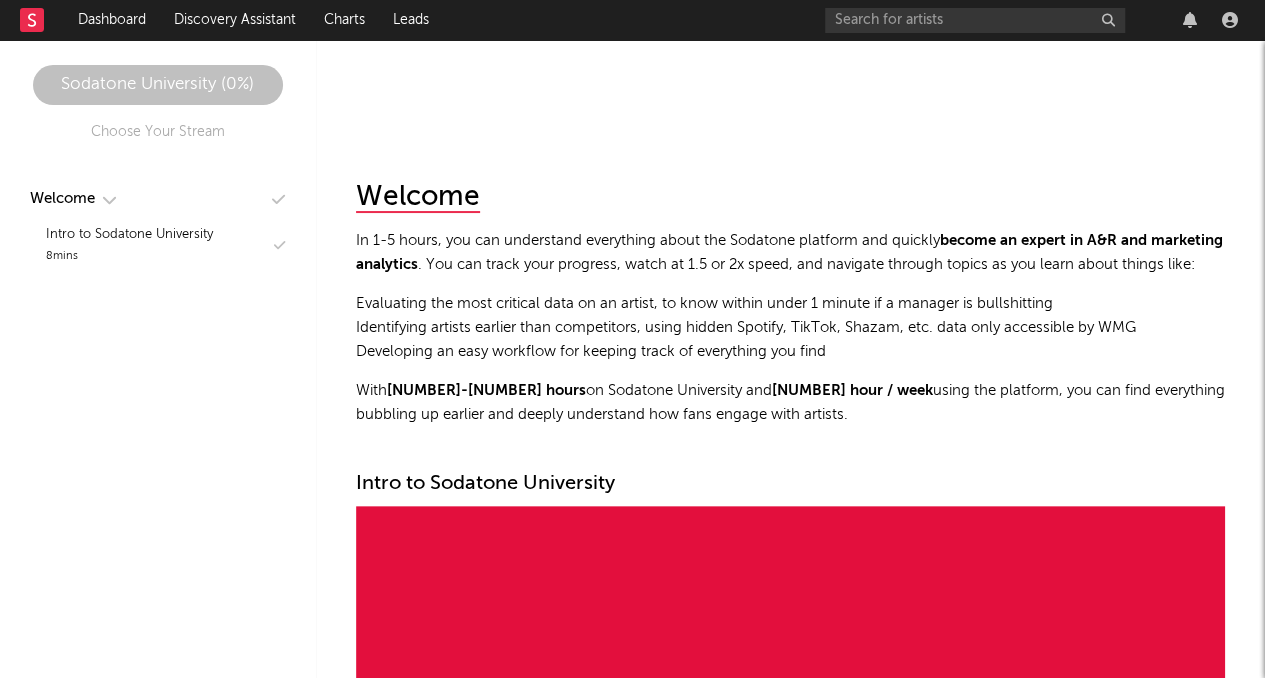 scroll, scrollTop: 62, scrollLeft: 0, axis: vertical 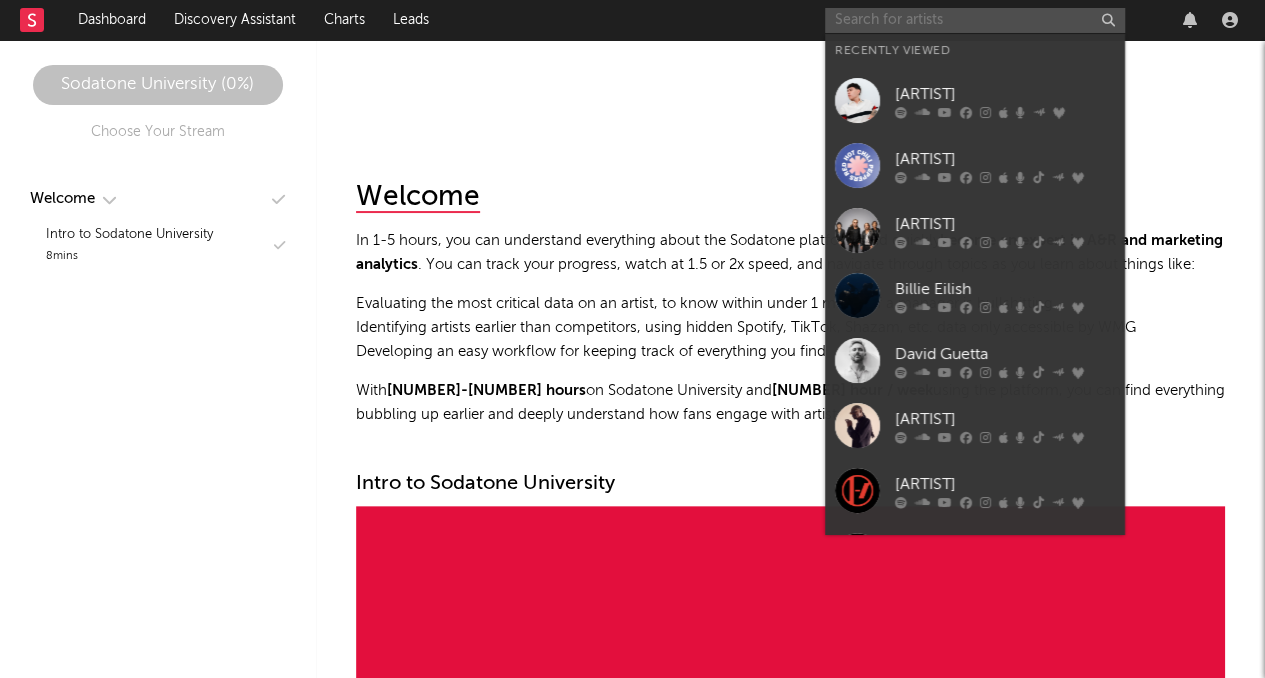 click at bounding box center [975, 20] 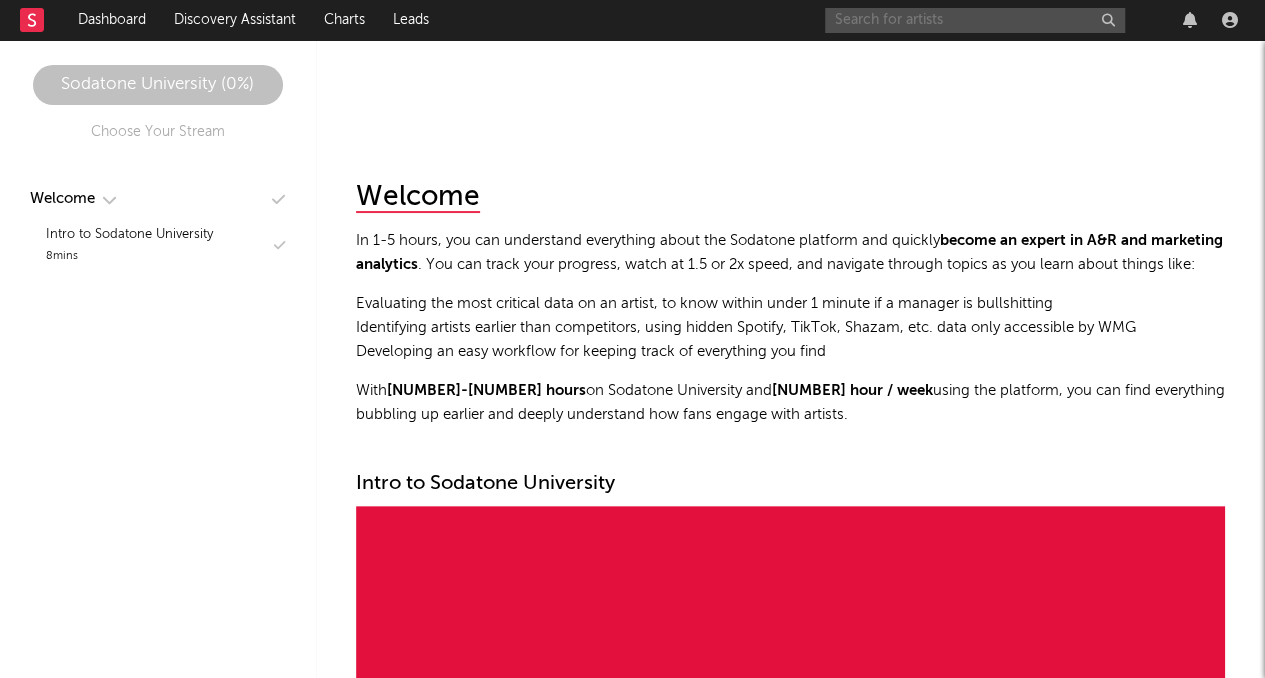 click at bounding box center (975, 20) 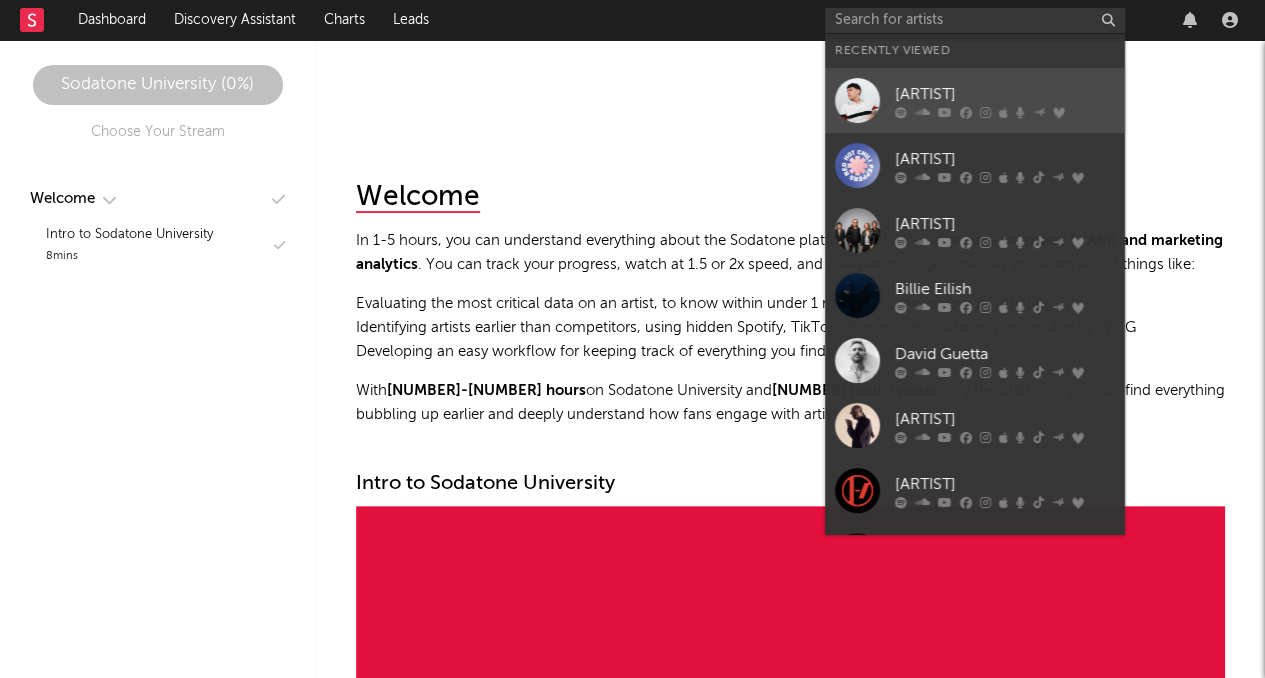 click at bounding box center [857, 100] 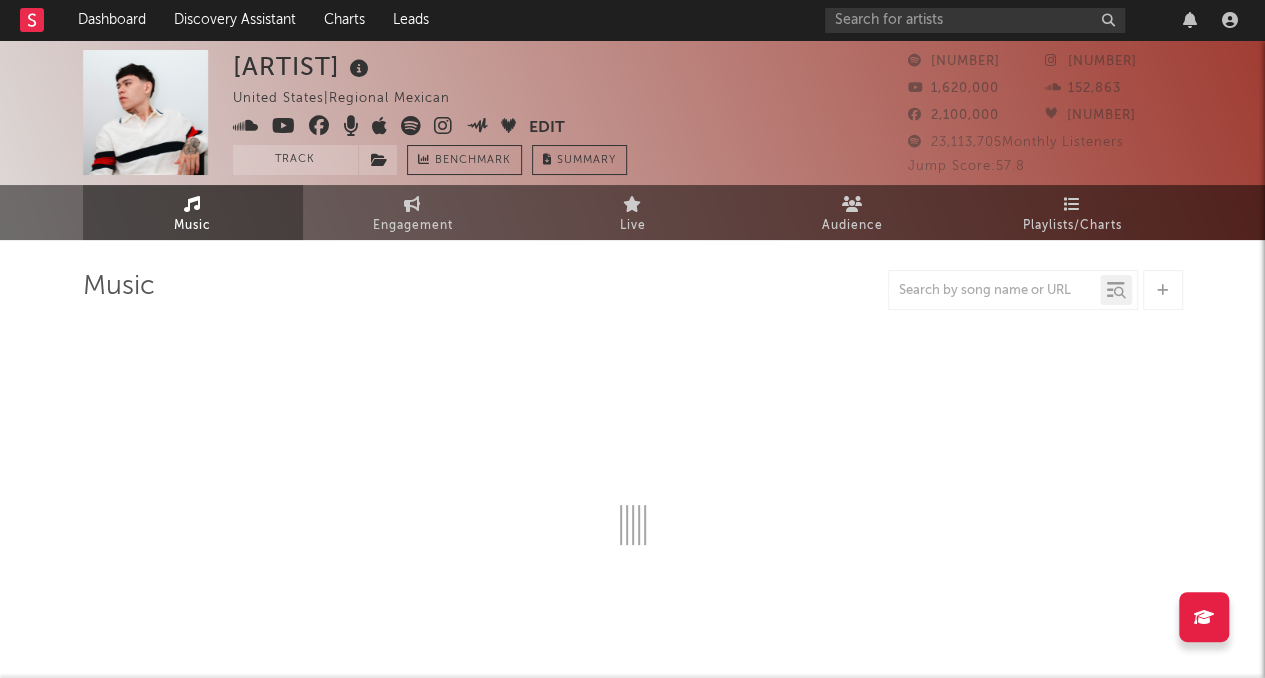 select on "6m" 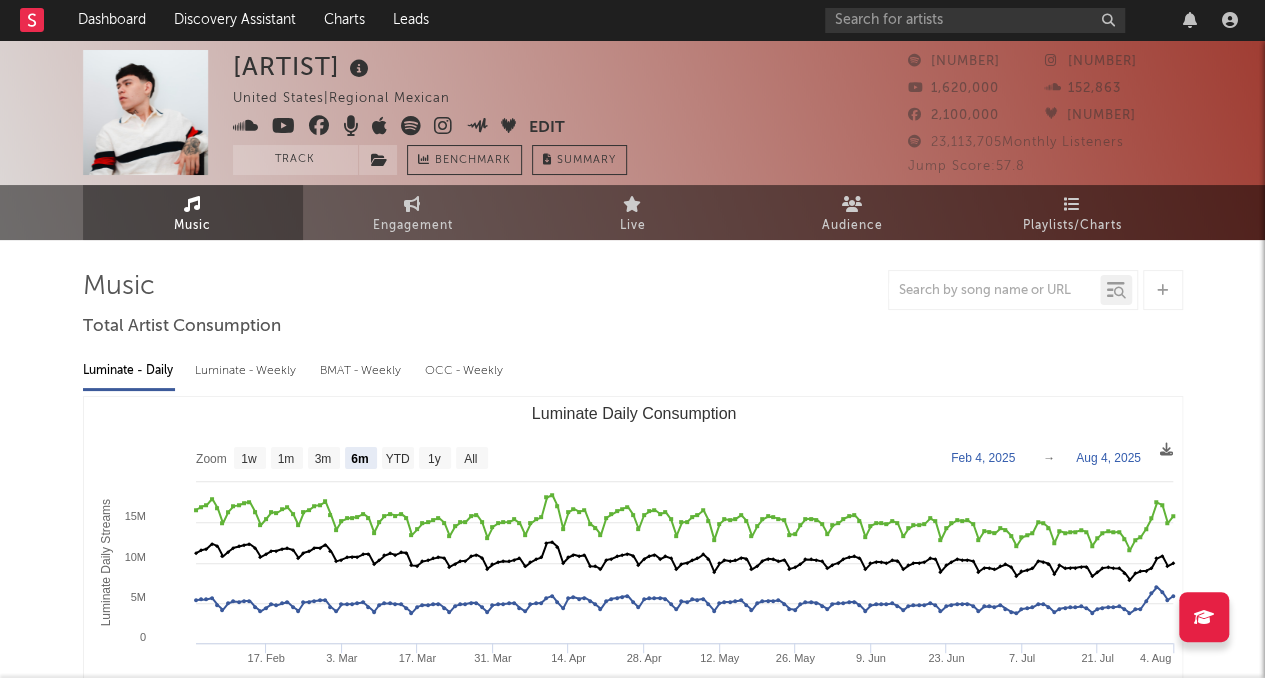 click 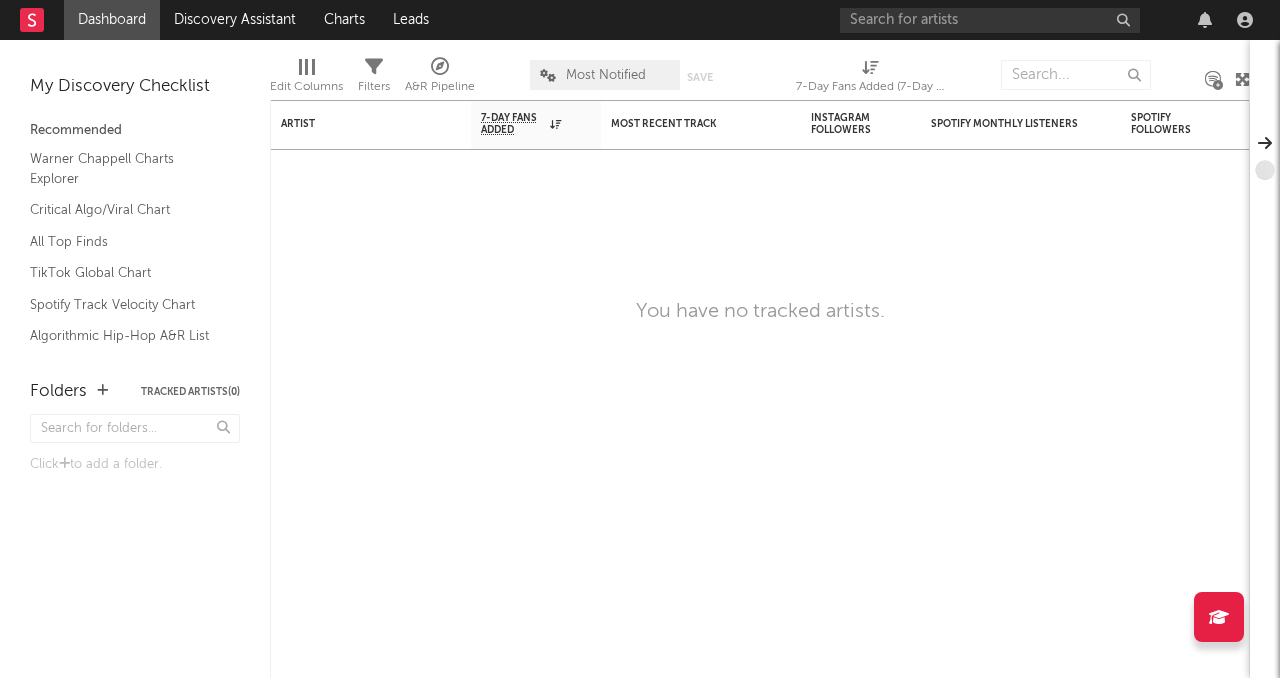 click at bounding box center [440, 67] 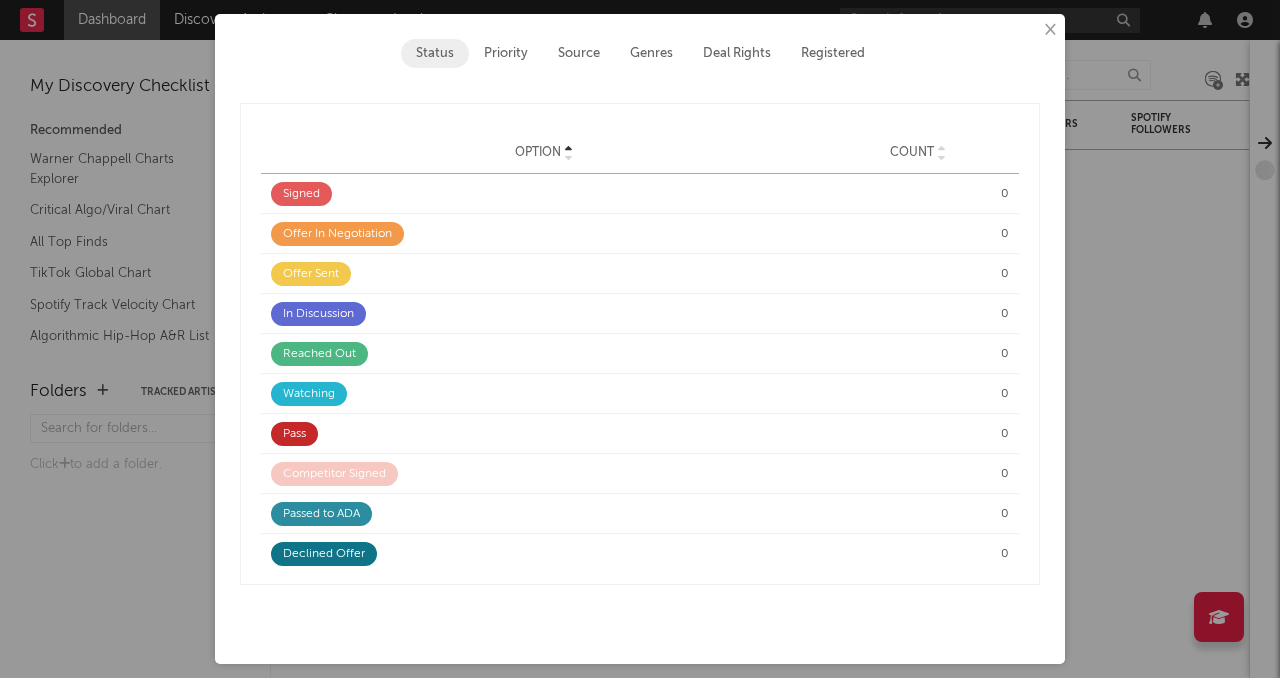 click on "Deal Rights" at bounding box center (737, 53) 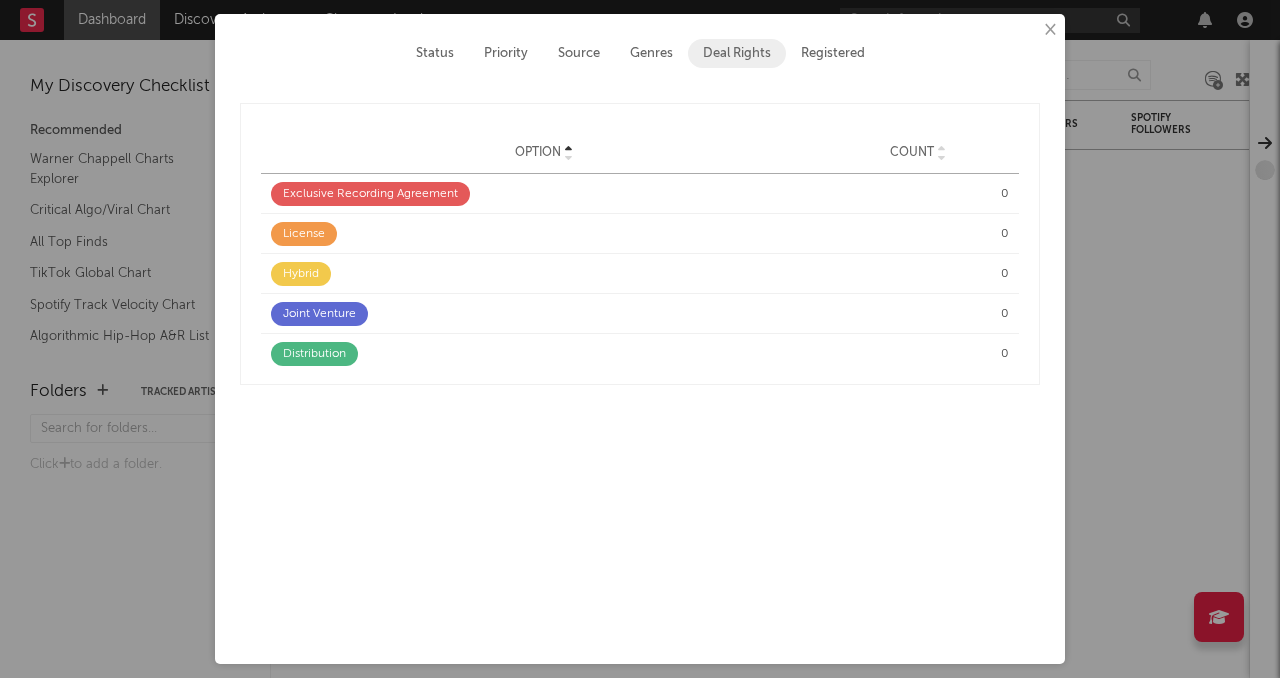 click on "× Status Priority Source Genres Deal Rights Registered Option Option Count Option Count Option Exclusive Recording Agreement Count 0 Option License Count 0 Option Hybrid Count 0 Option Joint Venture Count 0 Option Distribution Count 0" at bounding box center (640, 339) 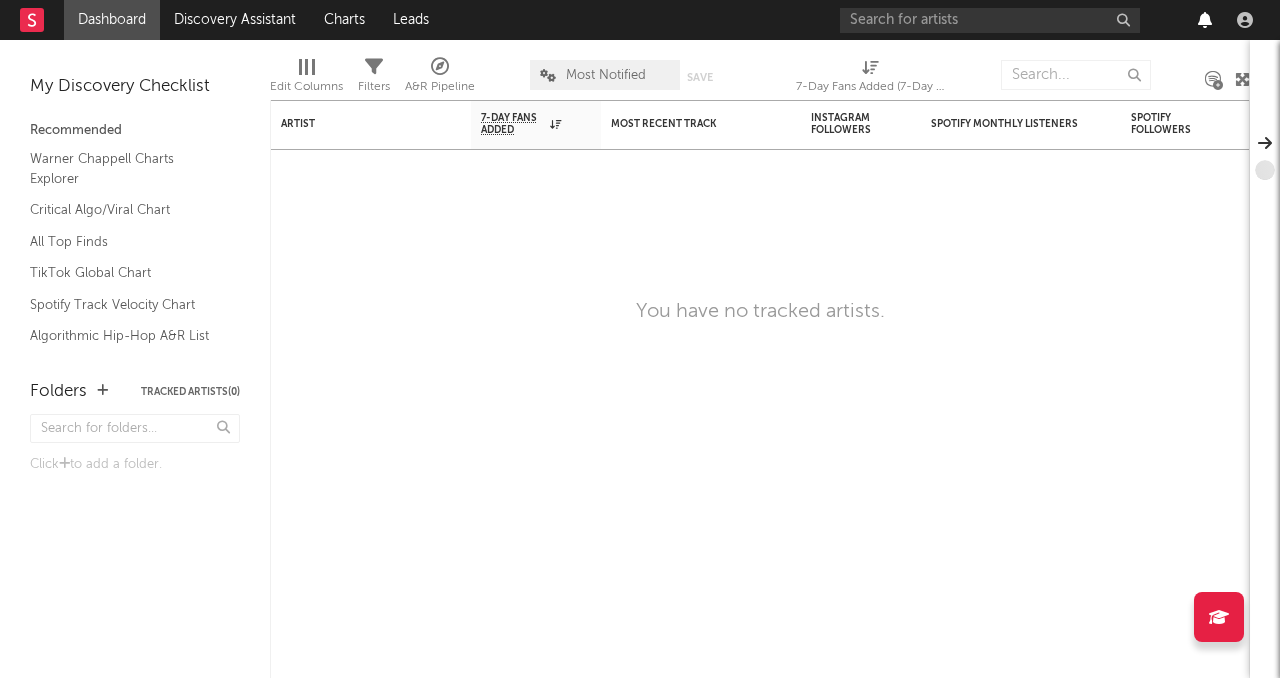 click at bounding box center (1205, 20) 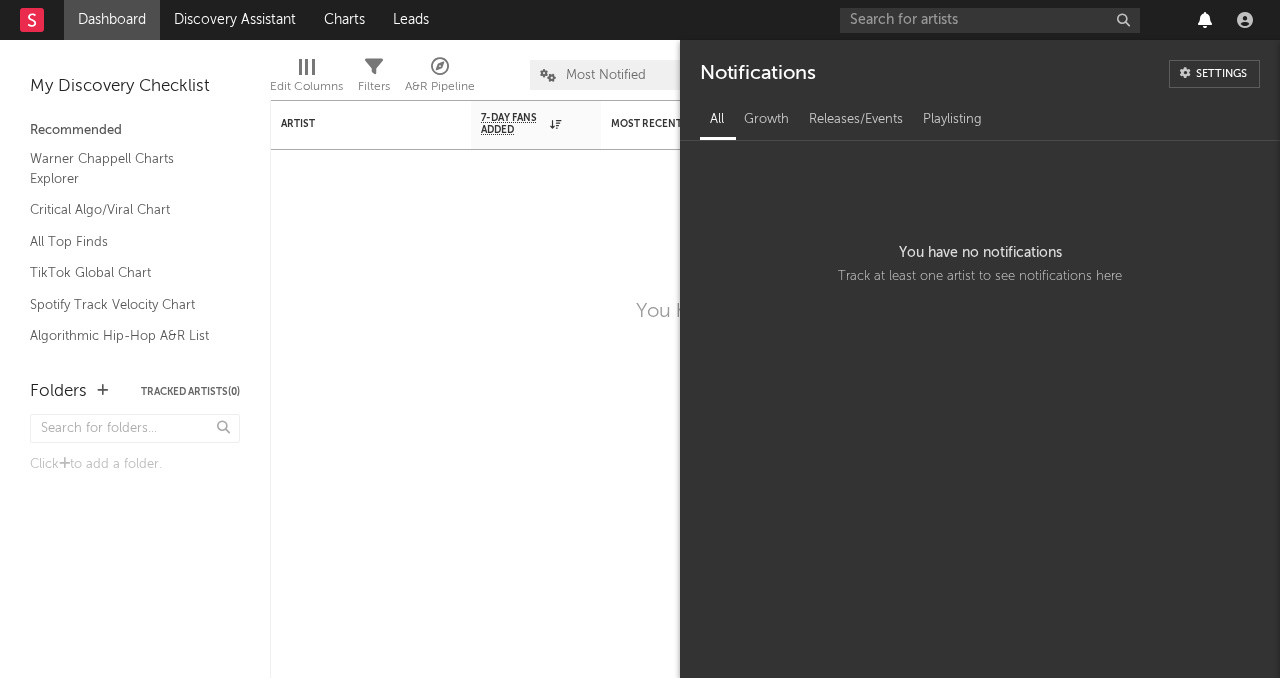 click at bounding box center [1205, 20] 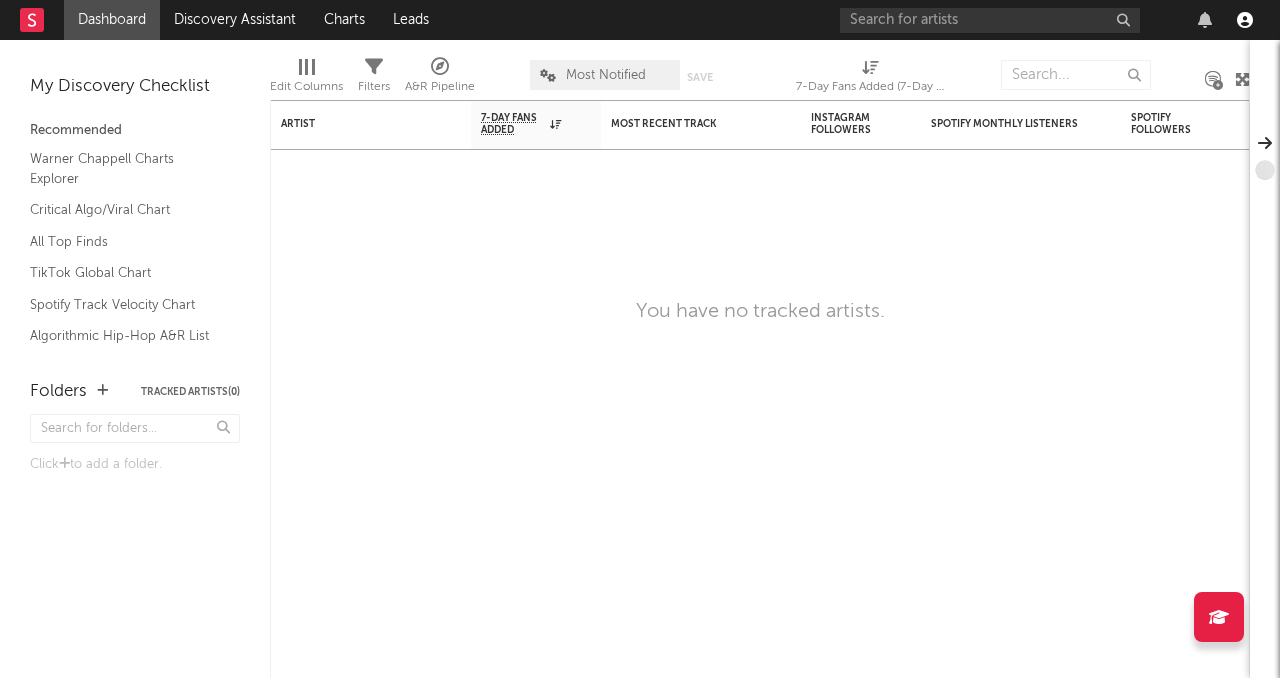 click at bounding box center (1245, 20) 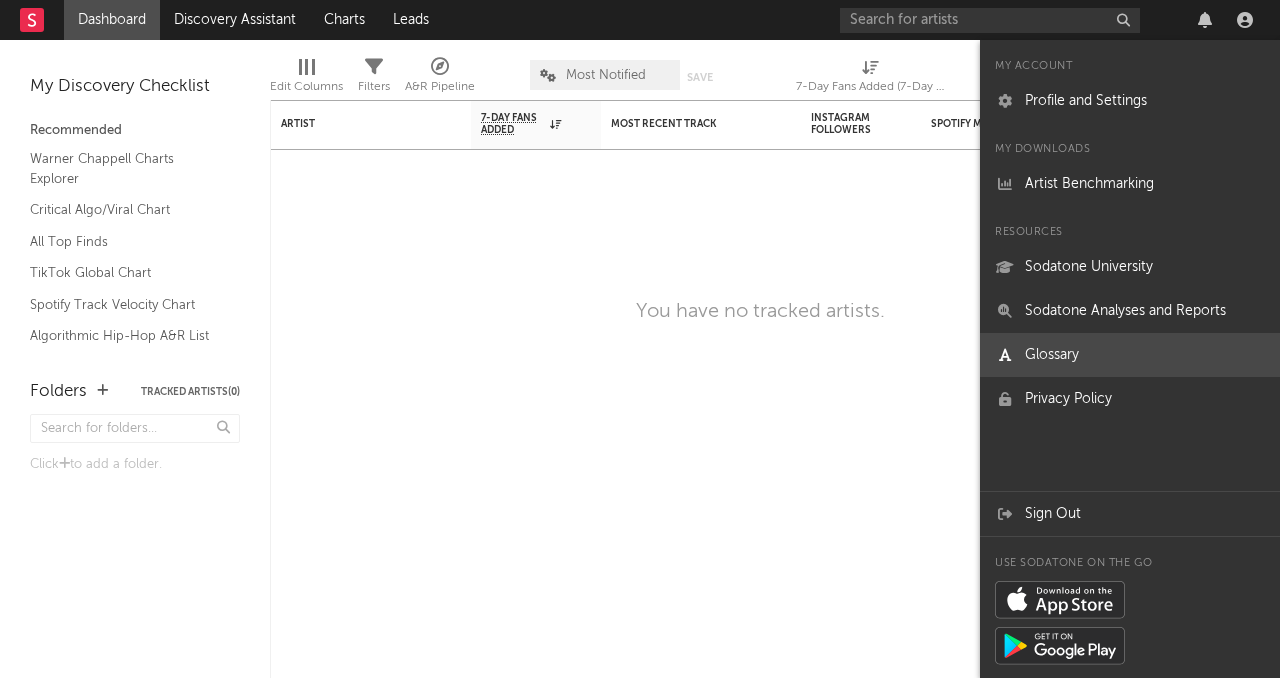 click on "Glossary" at bounding box center [1130, 355] 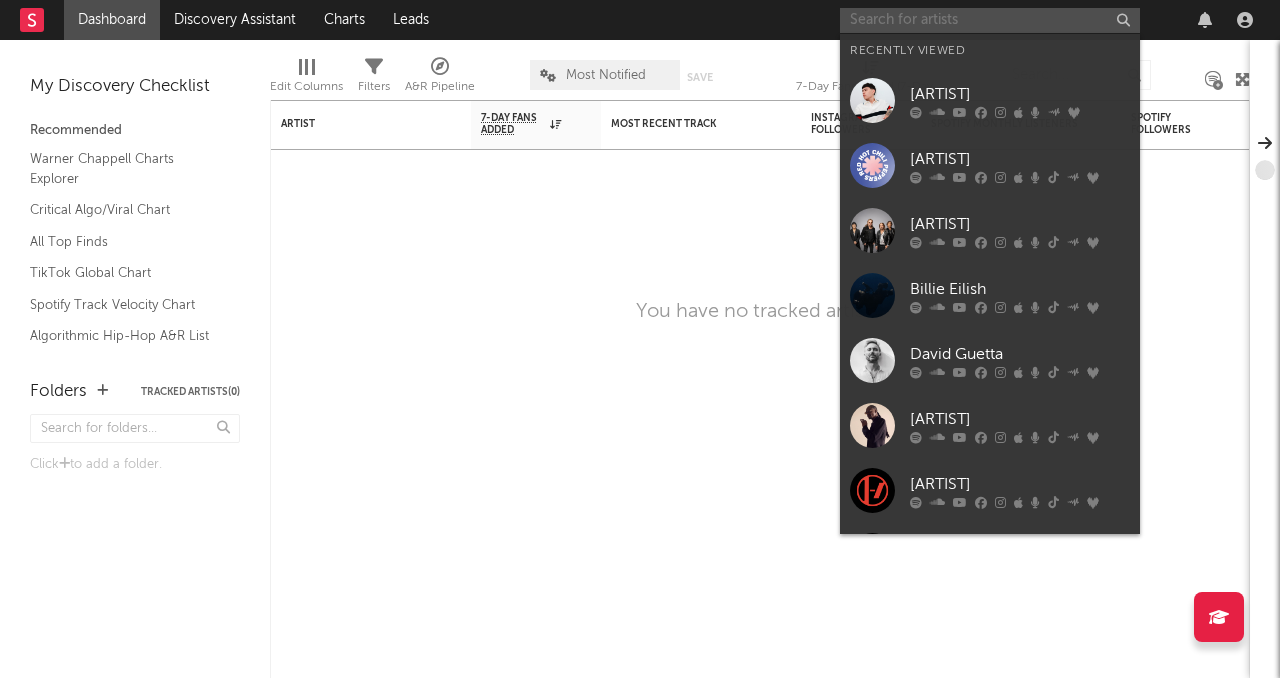 click at bounding box center [990, 20] 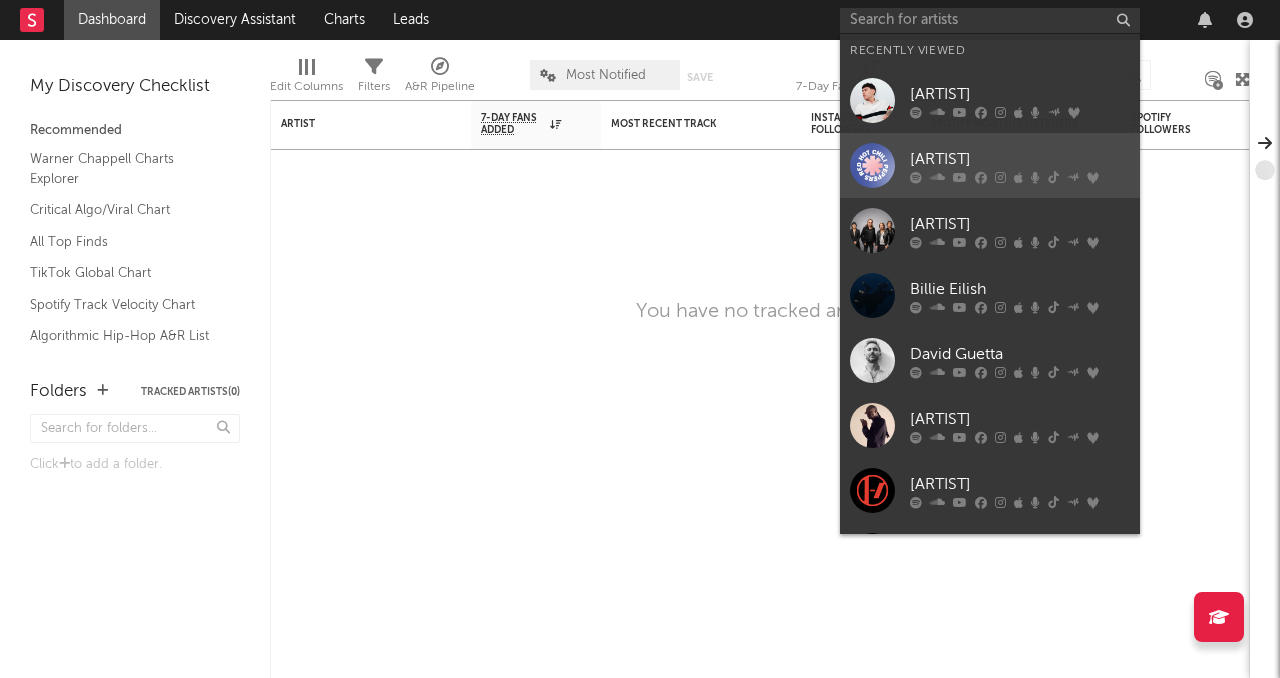 click at bounding box center (872, 165) 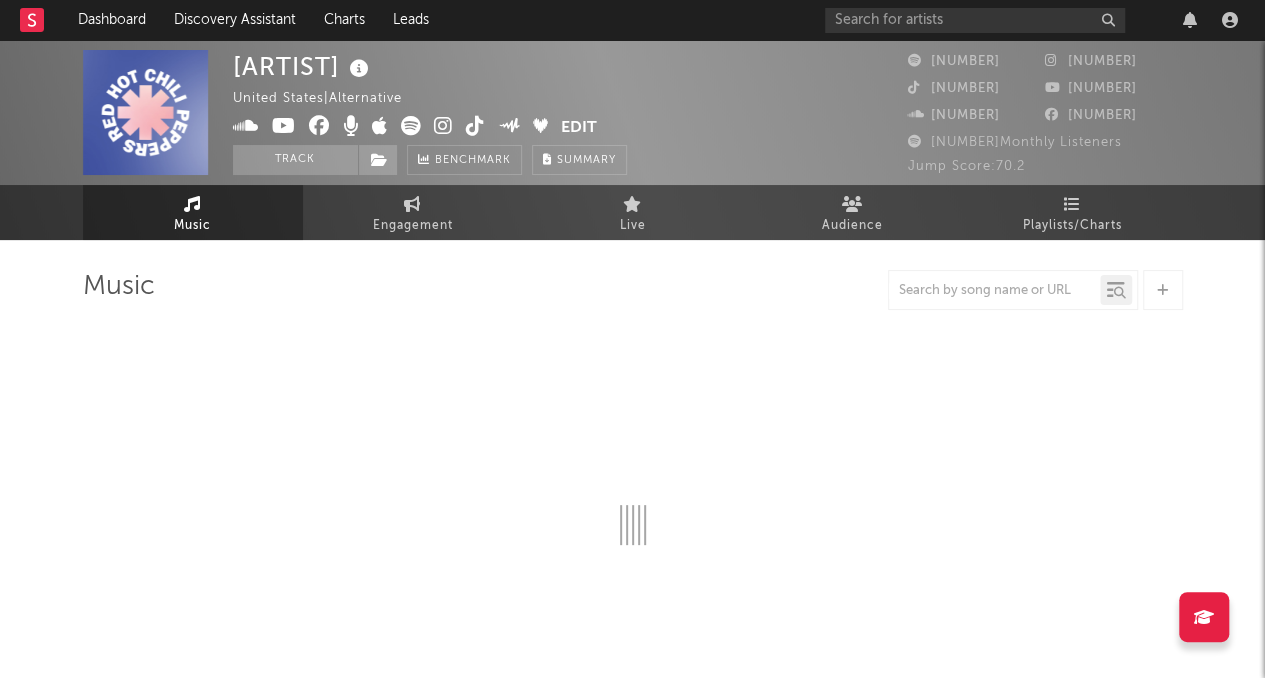 select on "6m" 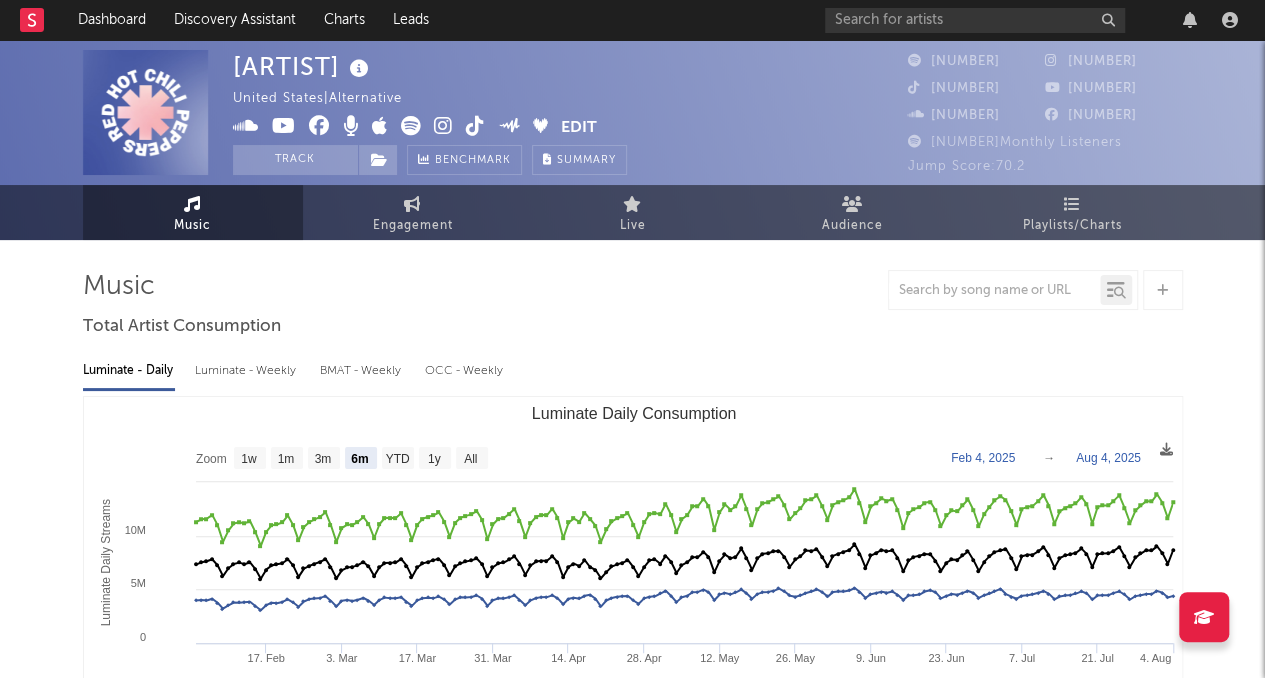 select on "6m" 